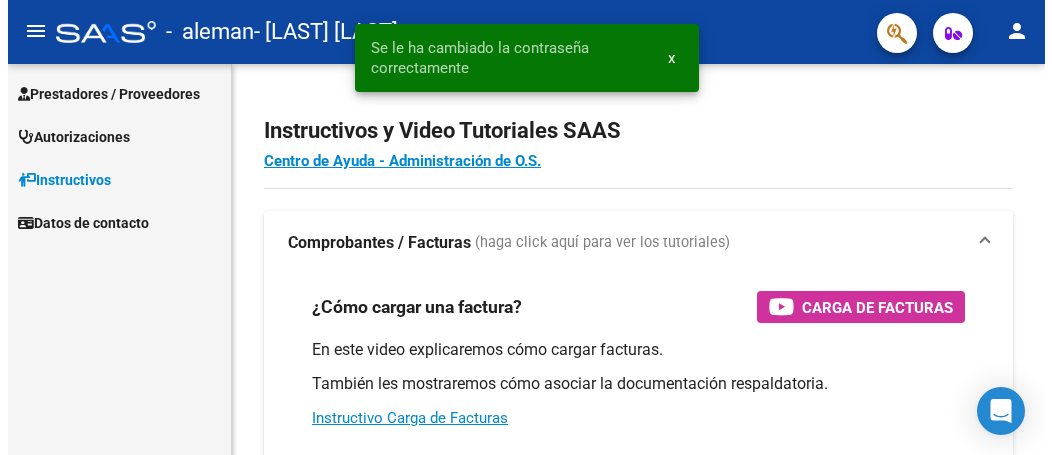 scroll, scrollTop: 0, scrollLeft: 0, axis: both 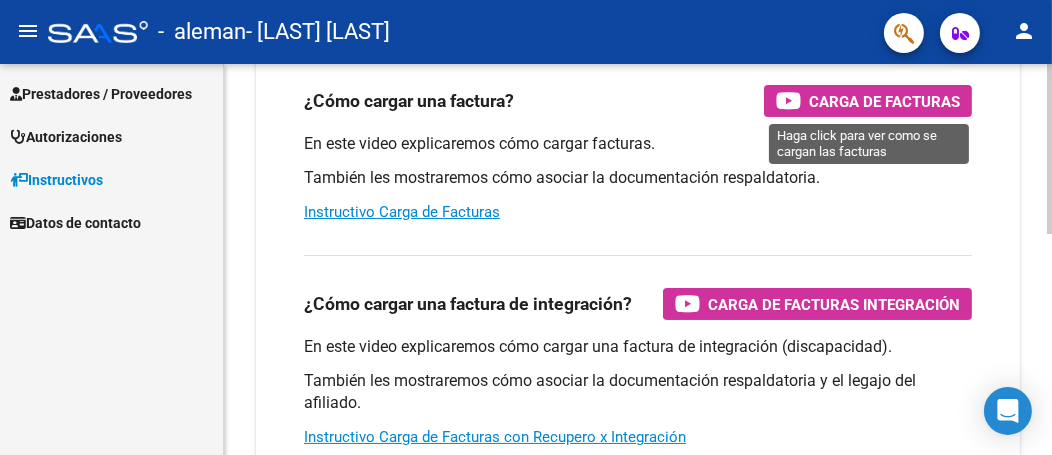 click at bounding box center [788, 100] 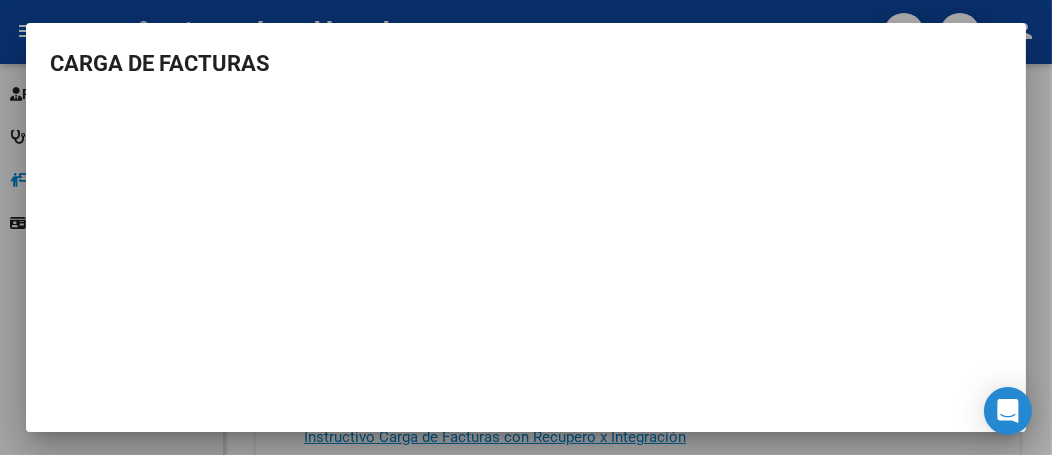 scroll, scrollTop: 30, scrollLeft: 0, axis: vertical 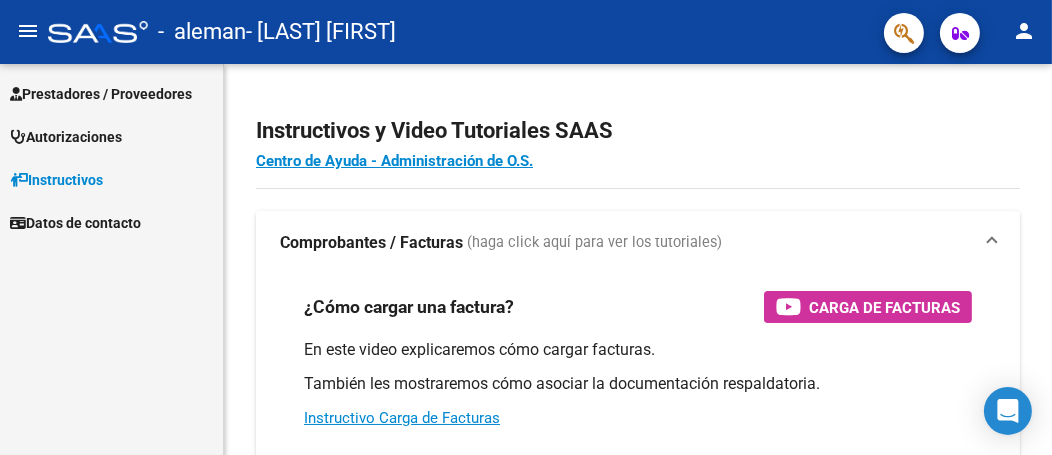 click on "Prestadores / Proveedores" at bounding box center (101, 94) 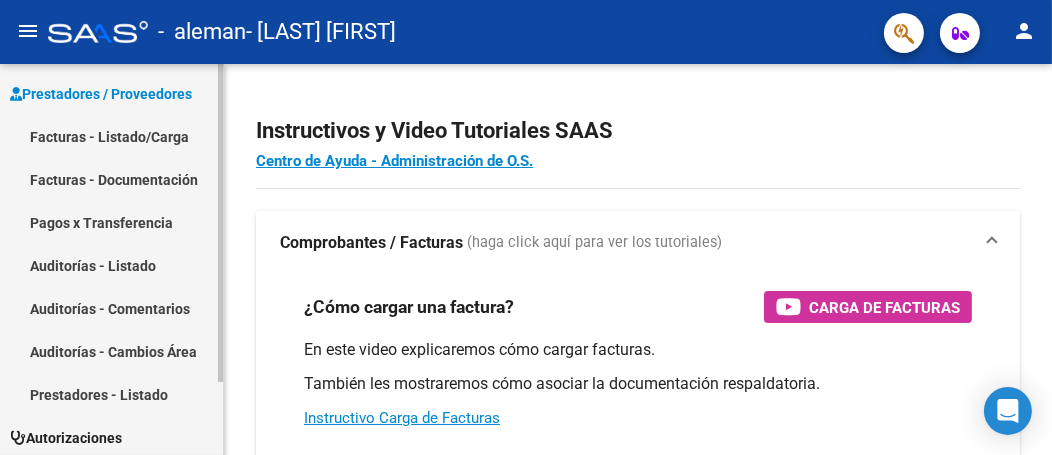 click on "Facturas - Listado/Carga" at bounding box center (111, 136) 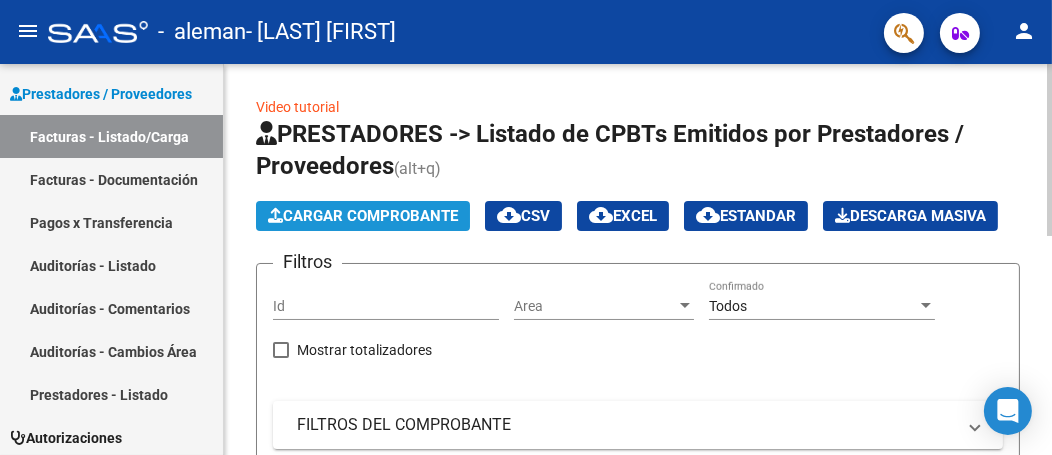 click on "Cargar Comprobante" 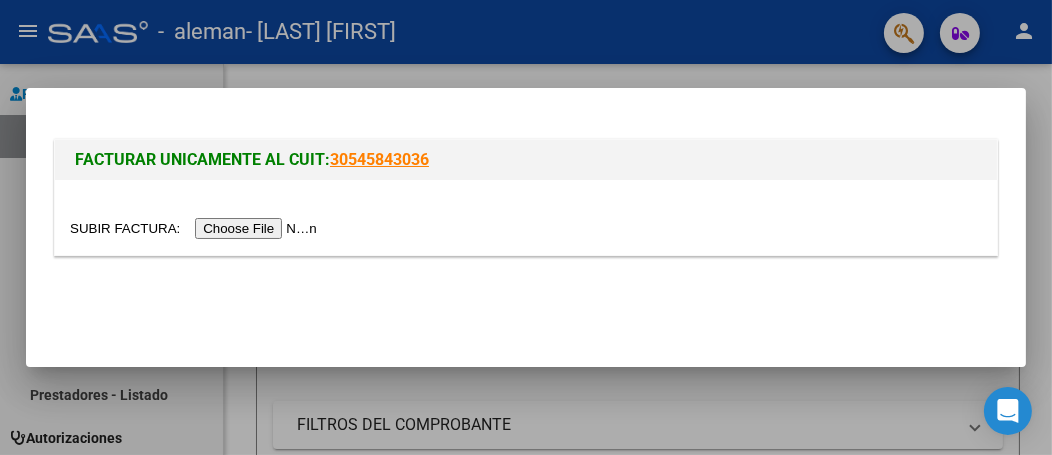 click at bounding box center [196, 228] 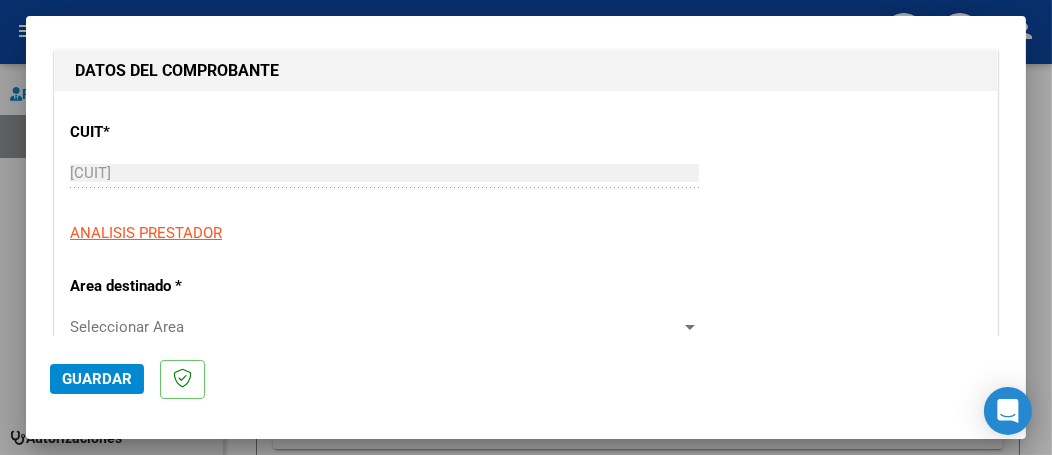 scroll, scrollTop: 300, scrollLeft: 0, axis: vertical 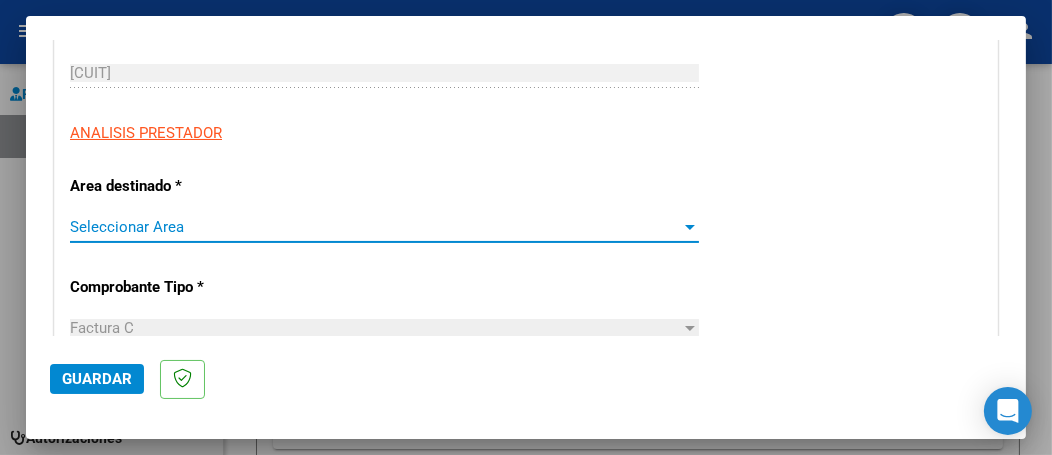 click at bounding box center (690, 227) 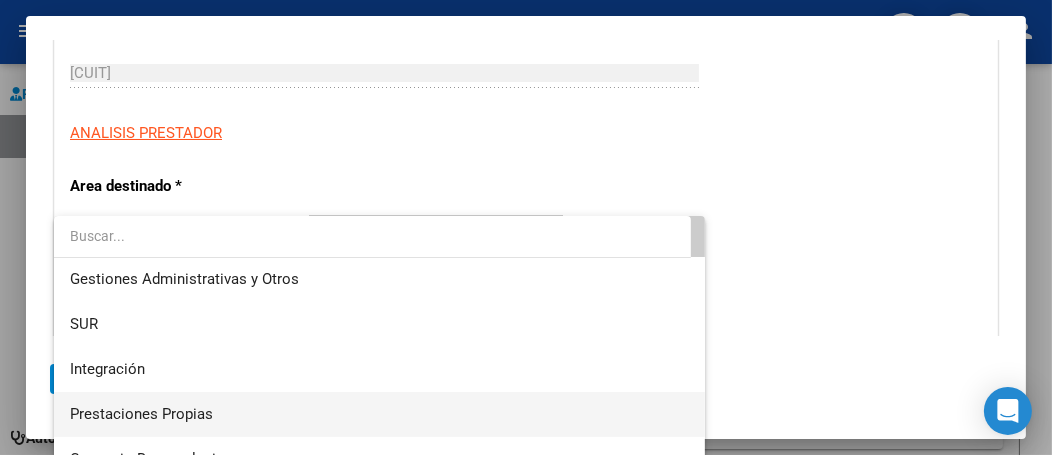 scroll, scrollTop: 148, scrollLeft: 0, axis: vertical 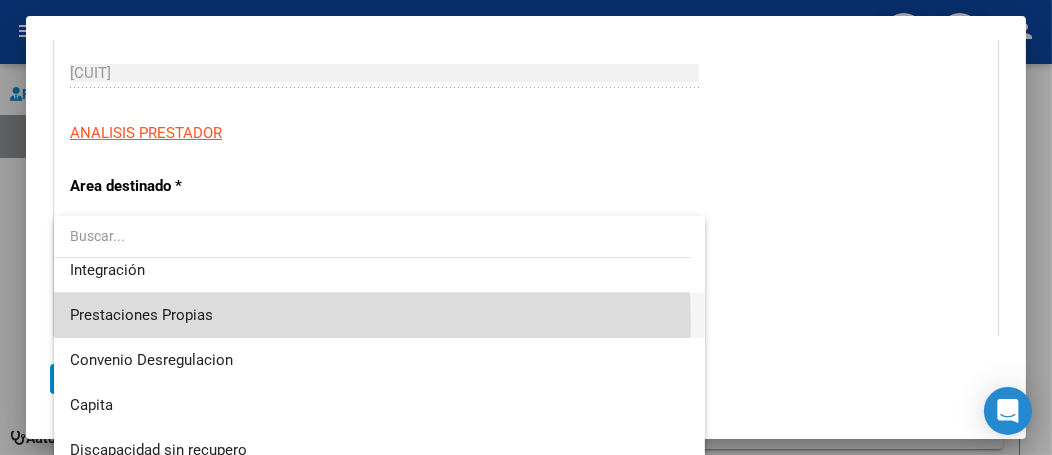 click on "Prestaciones Propias" at bounding box center [380, 315] 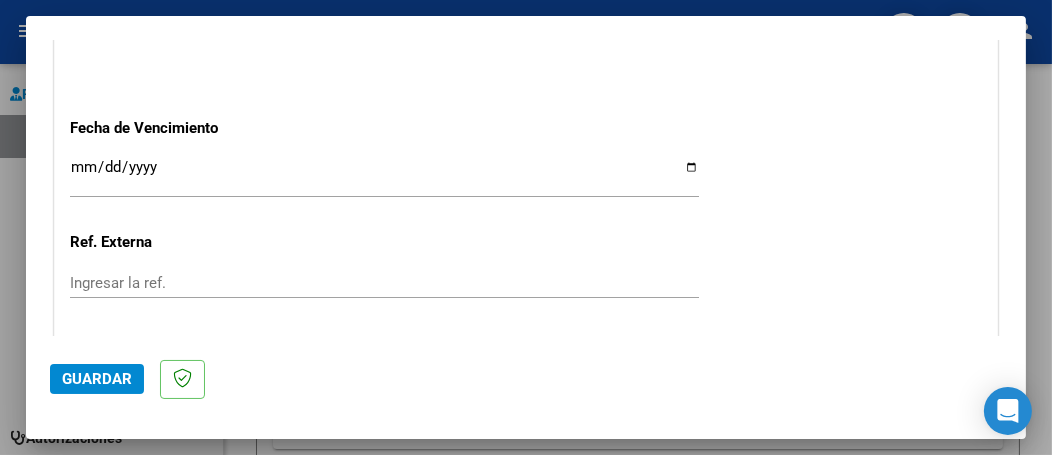 scroll, scrollTop: 1100, scrollLeft: 0, axis: vertical 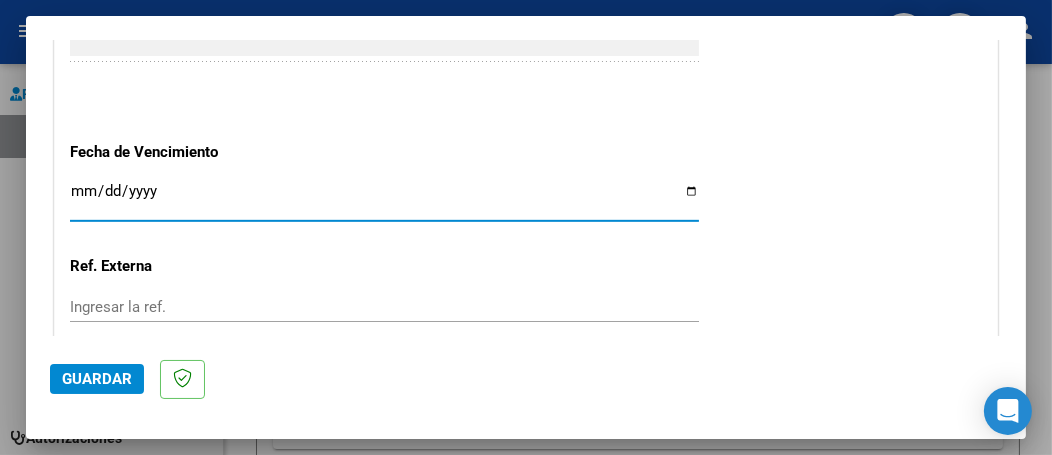 click on "Ingresar la fecha" at bounding box center (384, 199) 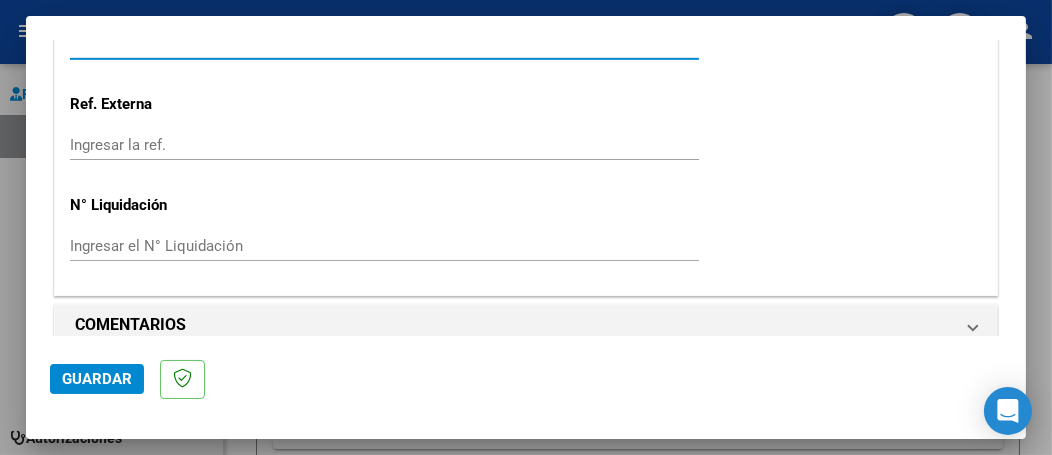 scroll, scrollTop: 1283, scrollLeft: 0, axis: vertical 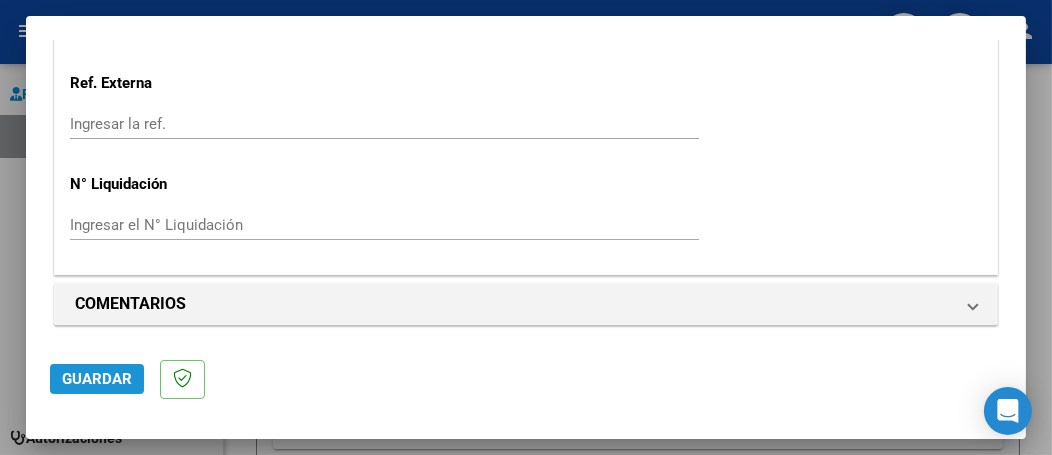 click on "Guardar" 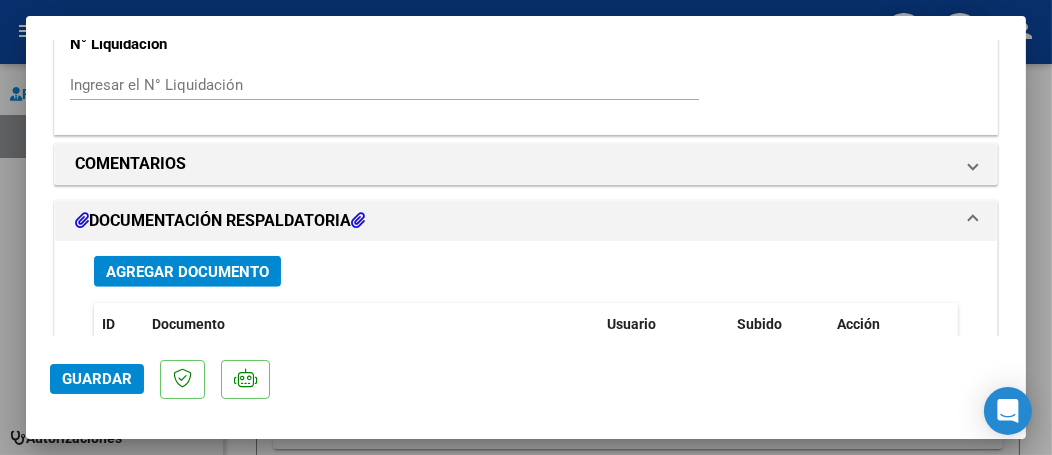 scroll, scrollTop: 1500, scrollLeft: 0, axis: vertical 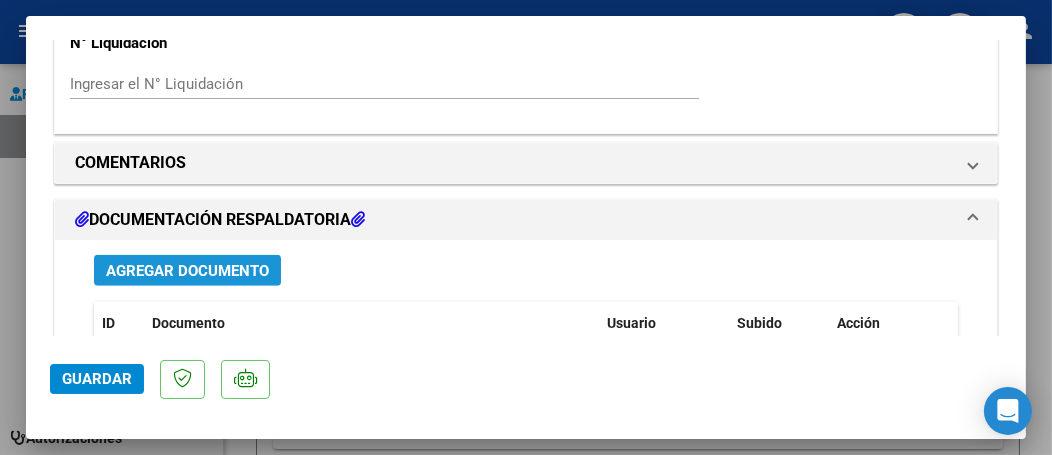 click on "Agregar Documento" at bounding box center (187, 271) 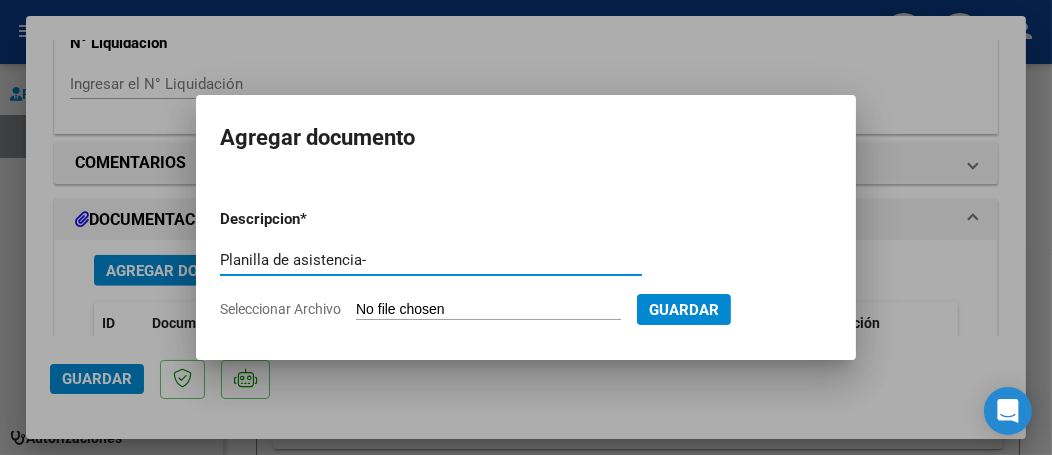 type on "Planilla de asistencia-" 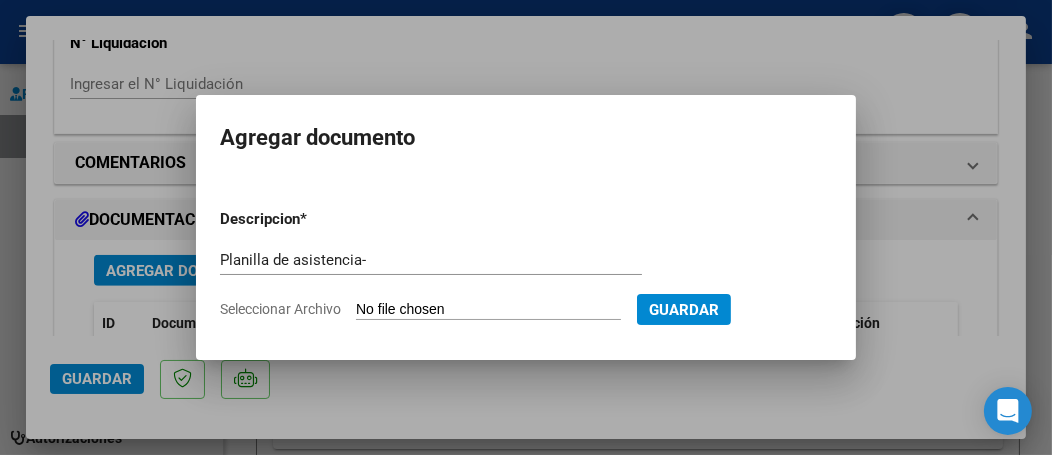 click on "Seleccionar Archivo" 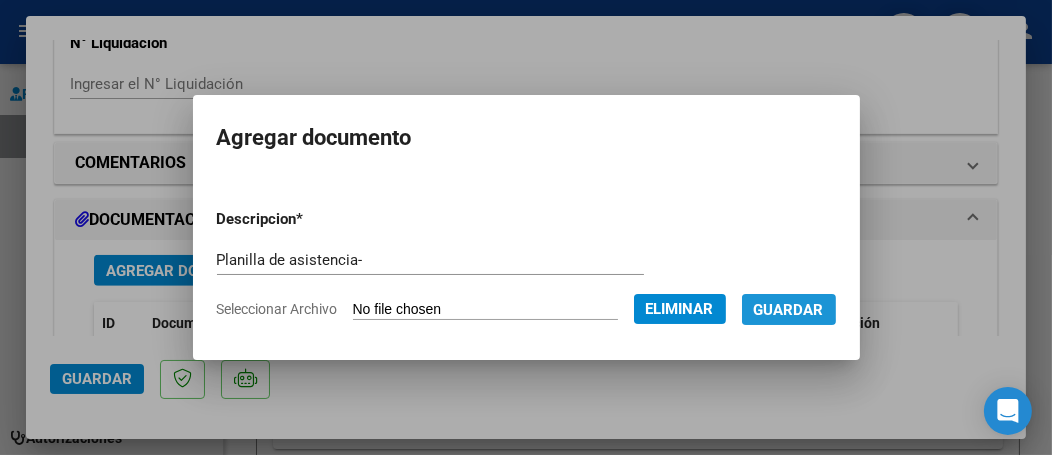 click on "Guardar" at bounding box center [789, 310] 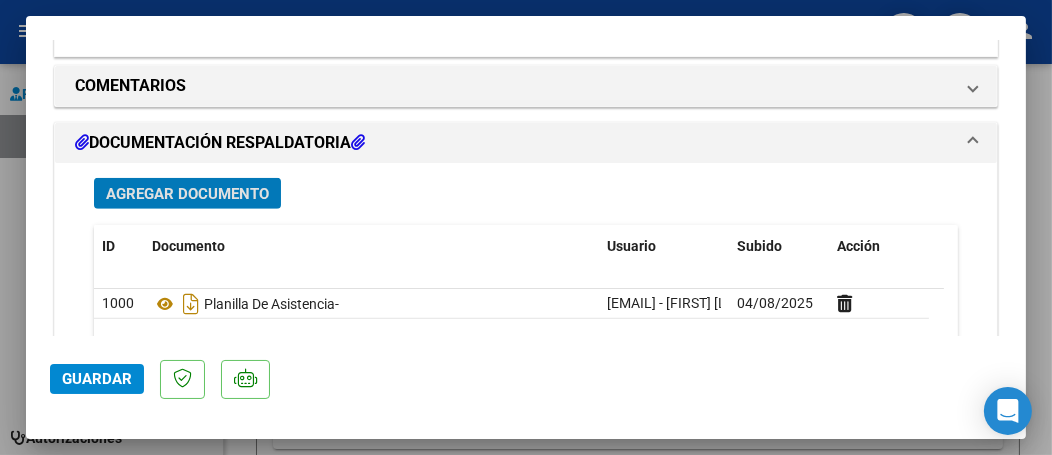 scroll, scrollTop: 1589, scrollLeft: 0, axis: vertical 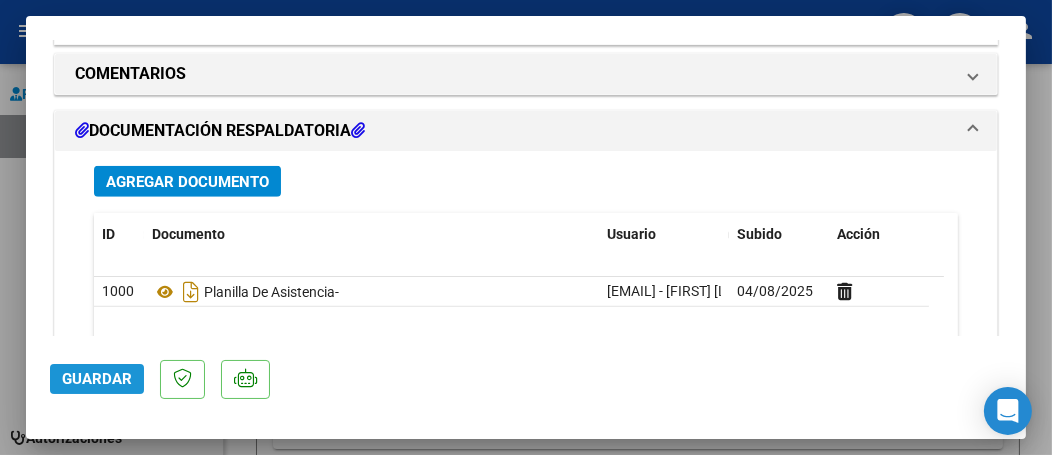 click on "Guardar" 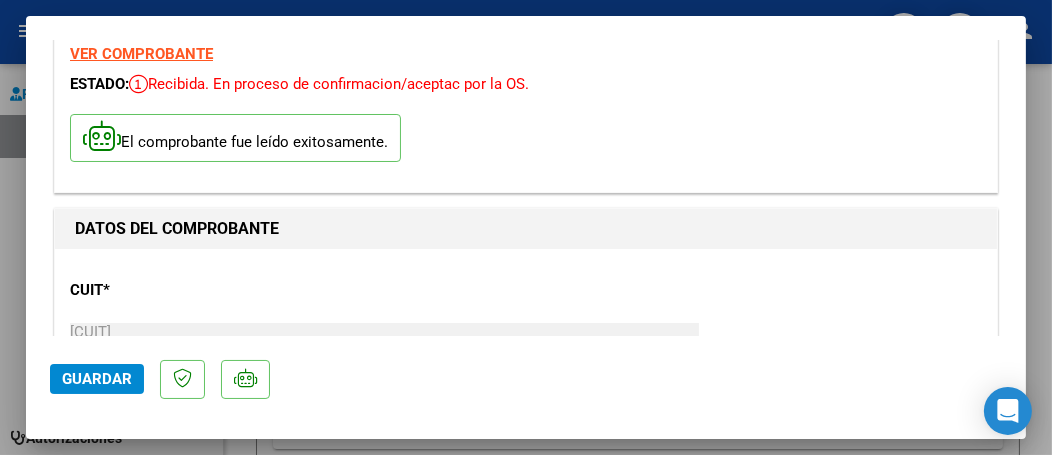 scroll, scrollTop: 0, scrollLeft: 0, axis: both 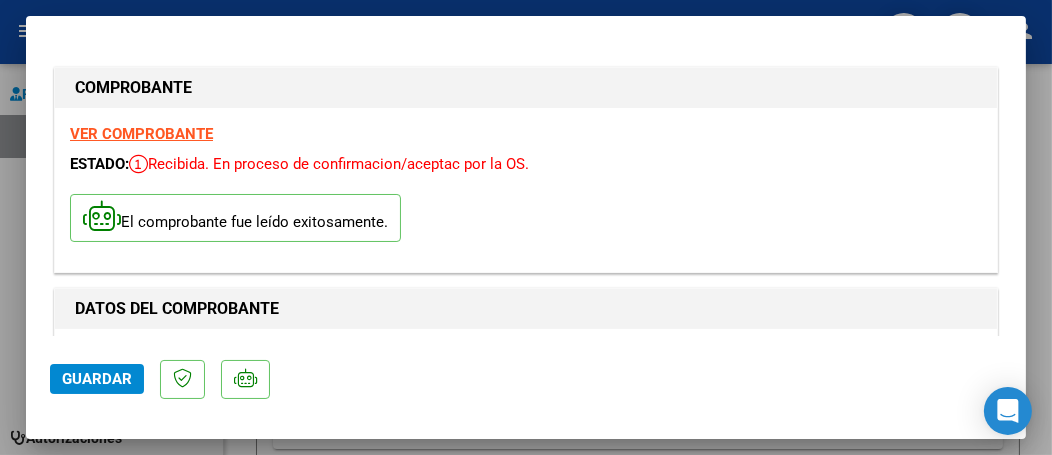 drag, startPoint x: 837, startPoint y: 0, endPoint x: 511, endPoint y: 65, distance: 332.4169 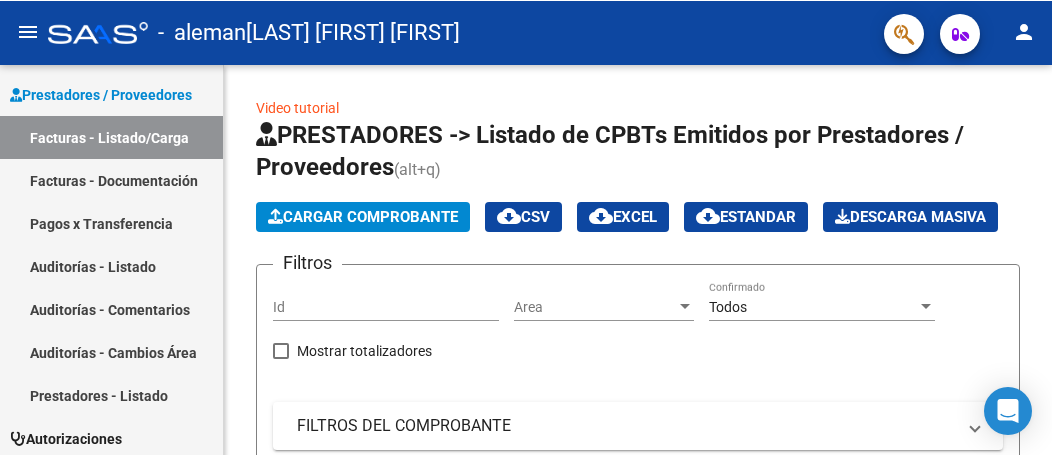scroll, scrollTop: 0, scrollLeft: 0, axis: both 